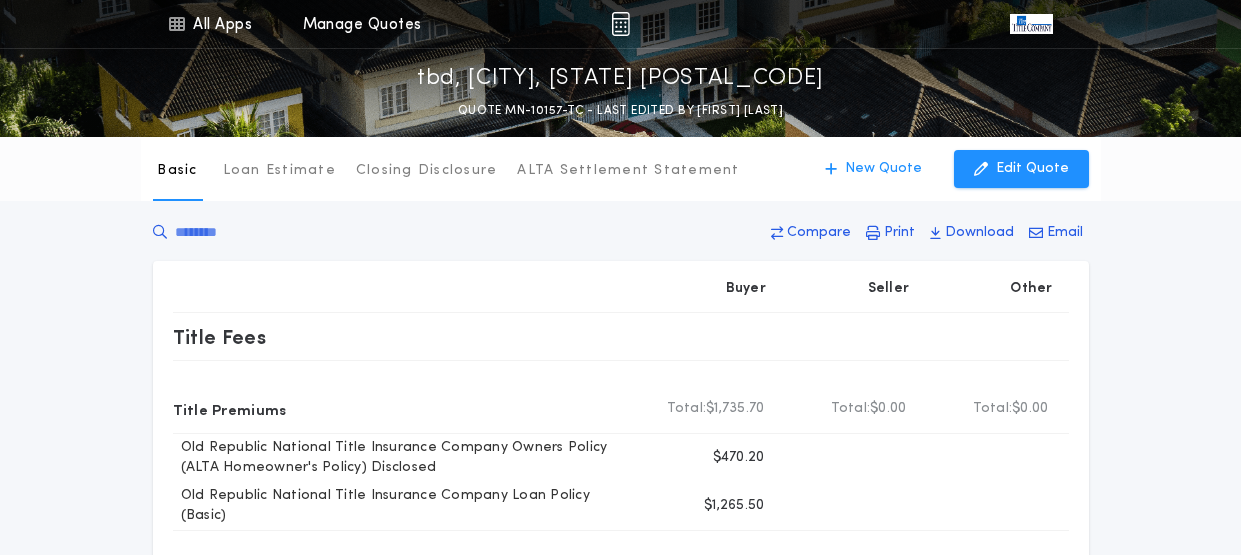 scroll, scrollTop: 0, scrollLeft: 0, axis: both 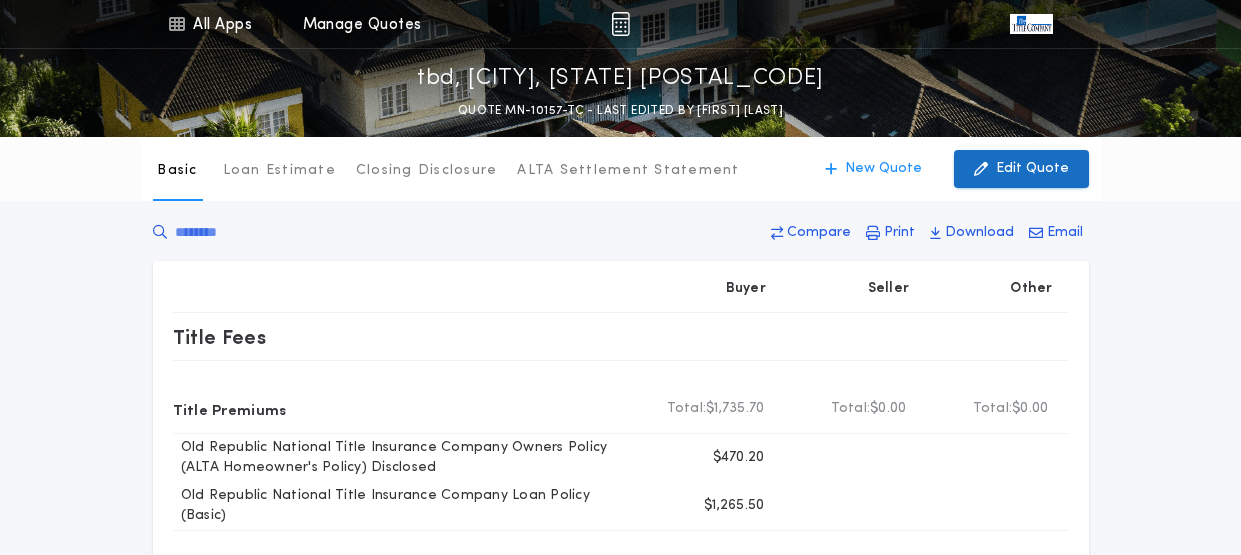 click on "Edit Quote" at bounding box center [1032, 169] 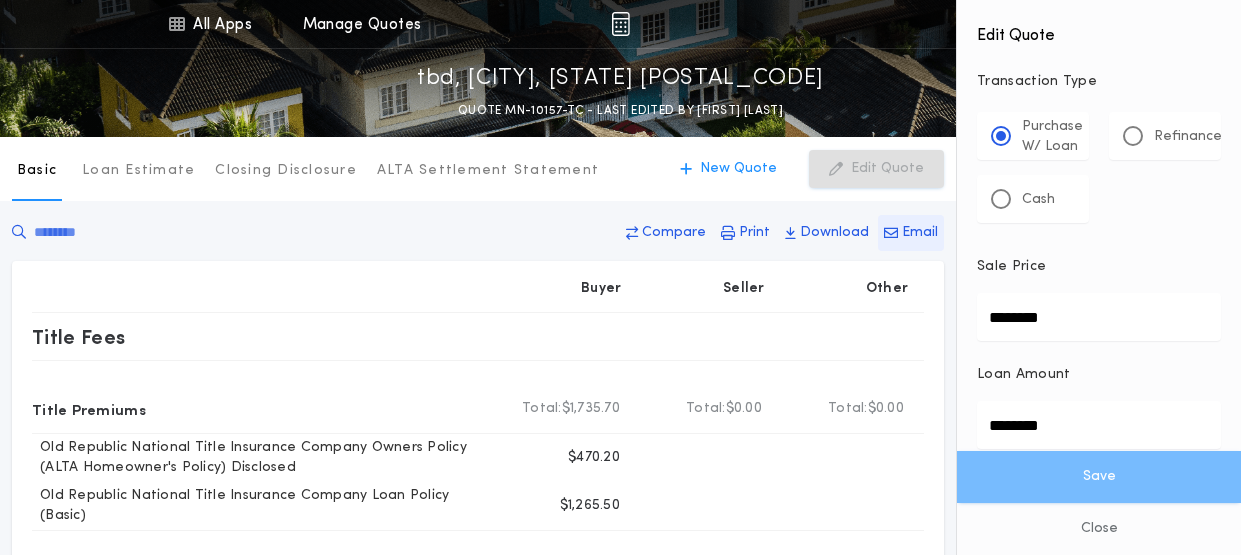 drag, startPoint x: 1063, startPoint y: 317, endPoint x: 881, endPoint y: 243, distance: 196.46883 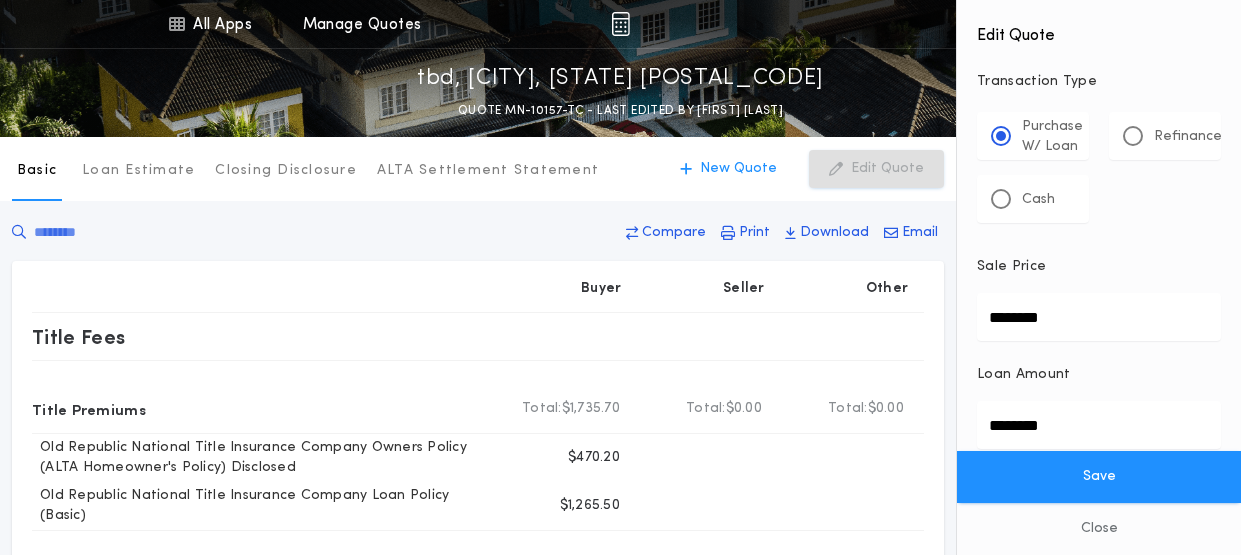 type on "********" 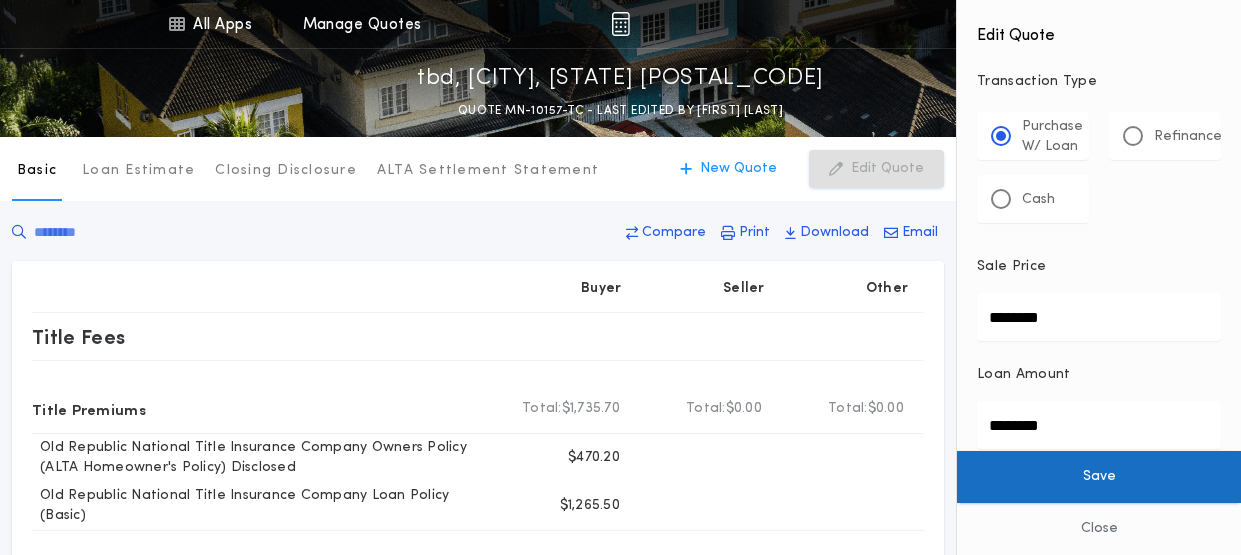 type on "********" 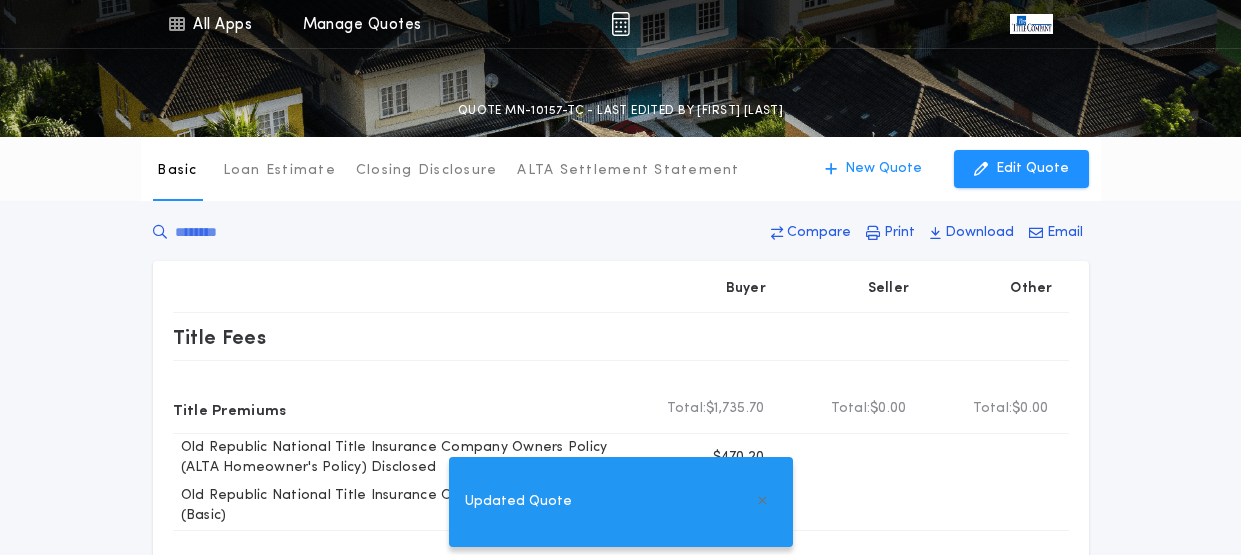 type on "********" 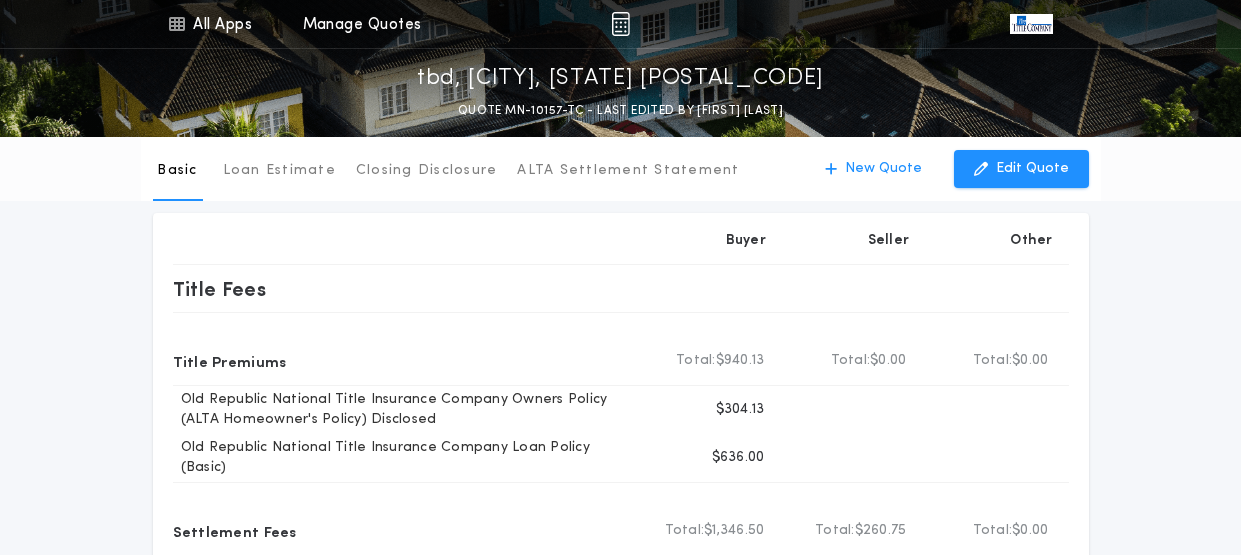 scroll, scrollTop: 0, scrollLeft: 0, axis: both 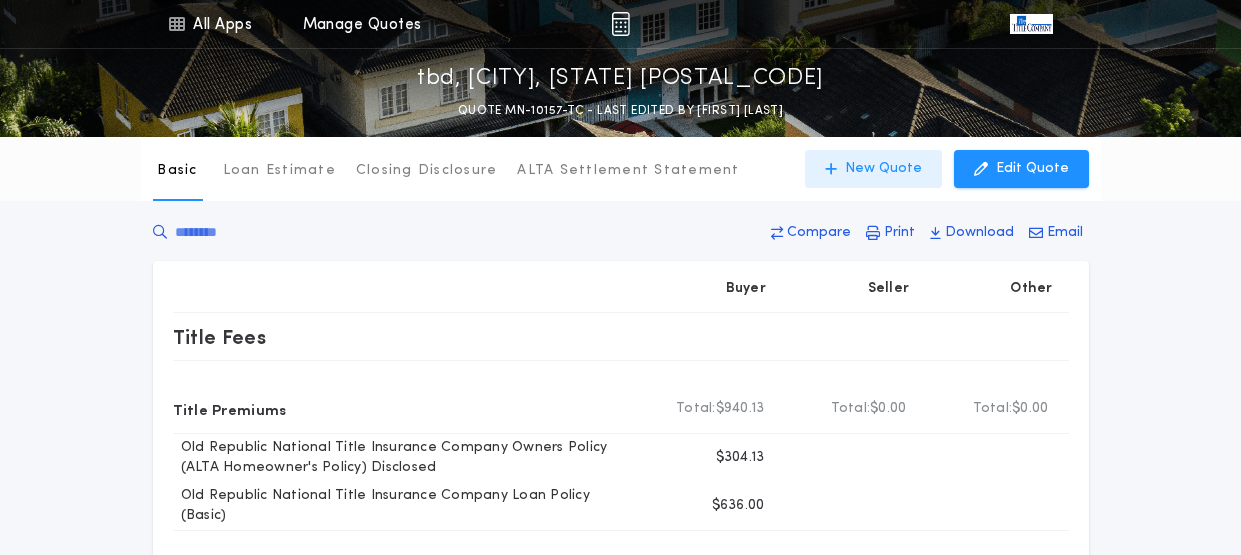 click on "New Quote" at bounding box center (883, 169) 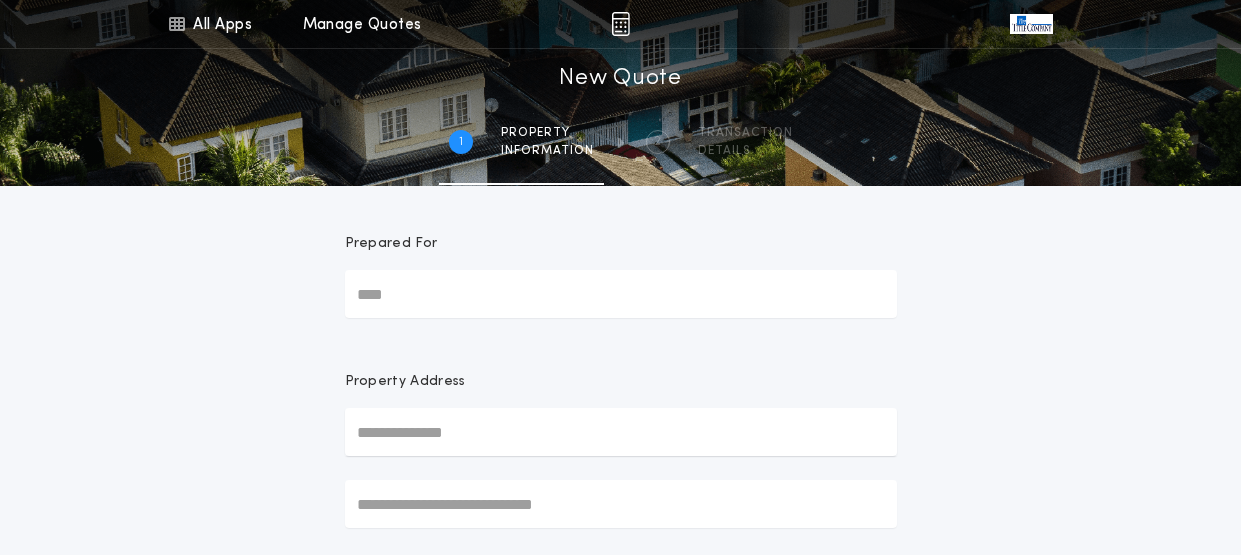 click on "Prepared For" at bounding box center [621, 294] 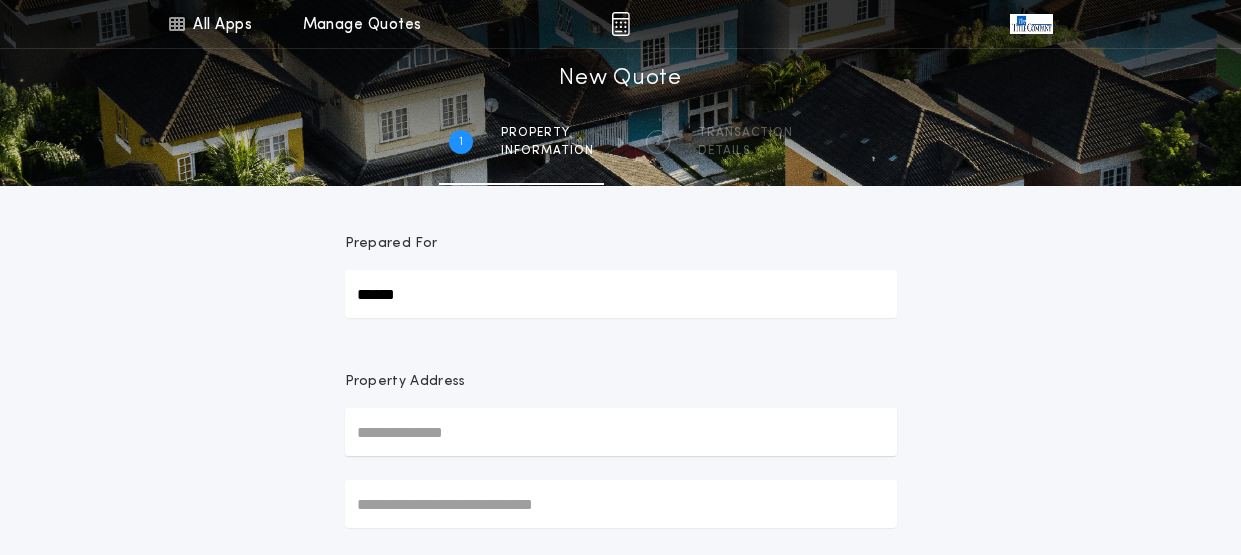 type on "******" 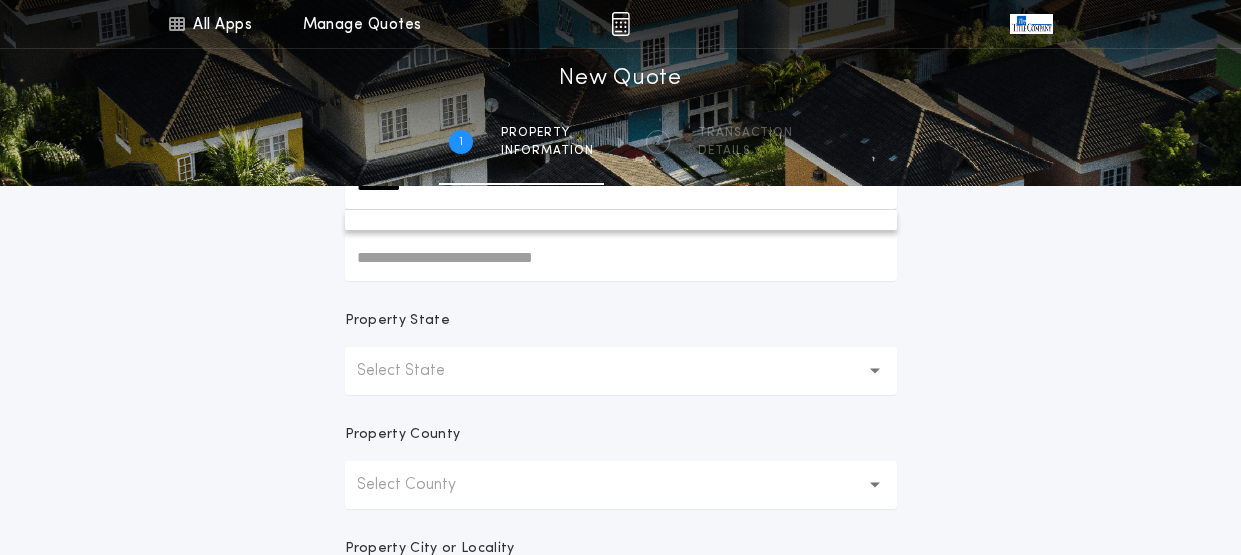 scroll, scrollTop: 300, scrollLeft: 0, axis: vertical 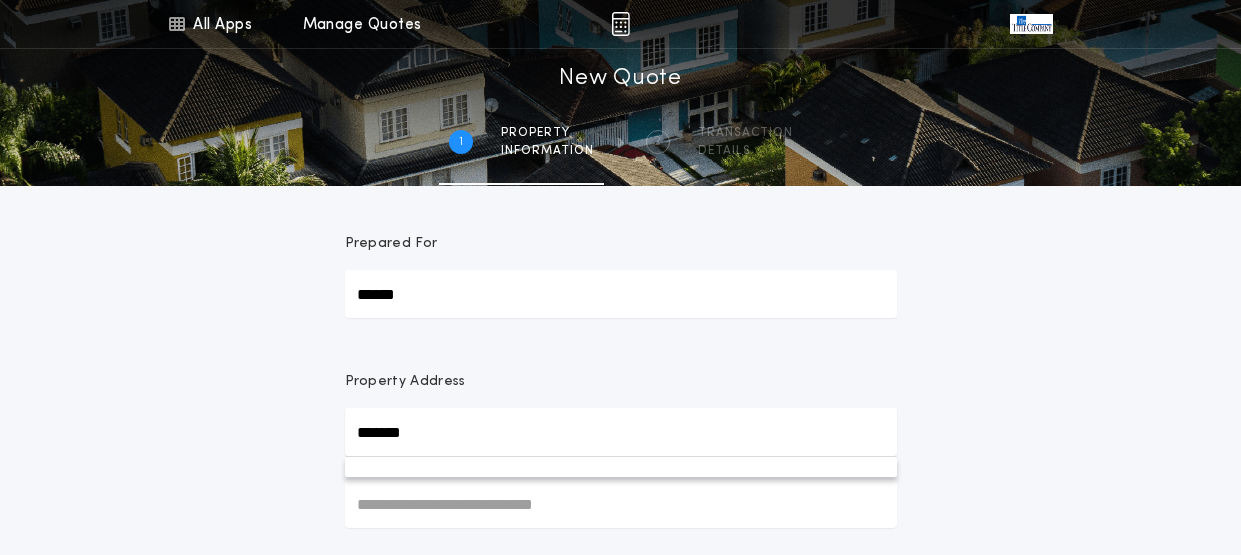 click on "*******" at bounding box center (621, 432) 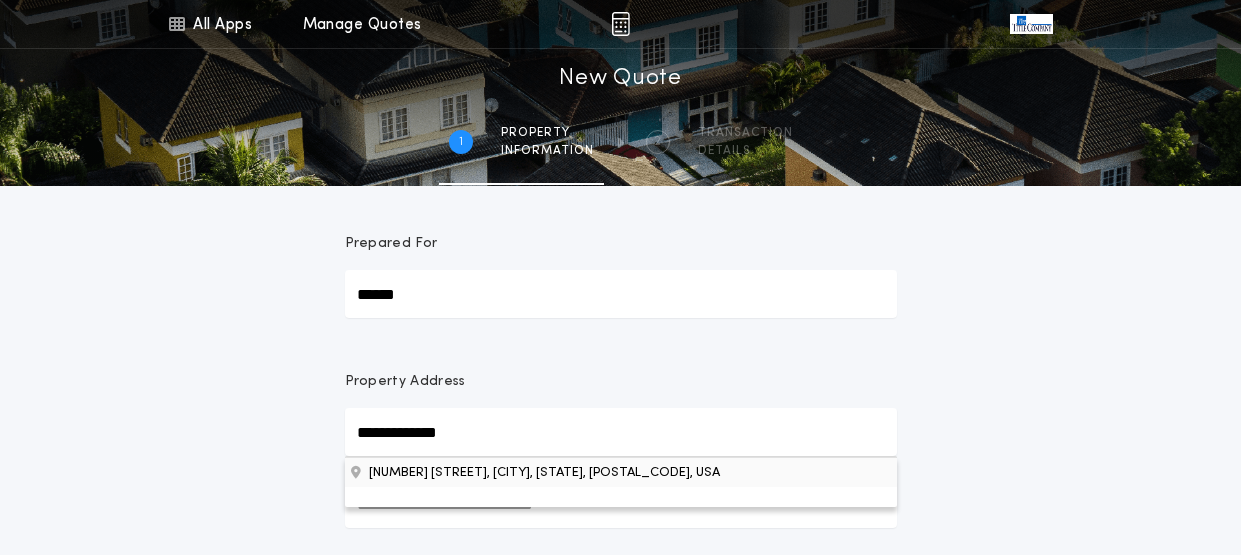 click on "[NUMBER] [STREET], [CITY], [STATE], [POSTAL_CODE], USA" at bounding box center (621, 472) 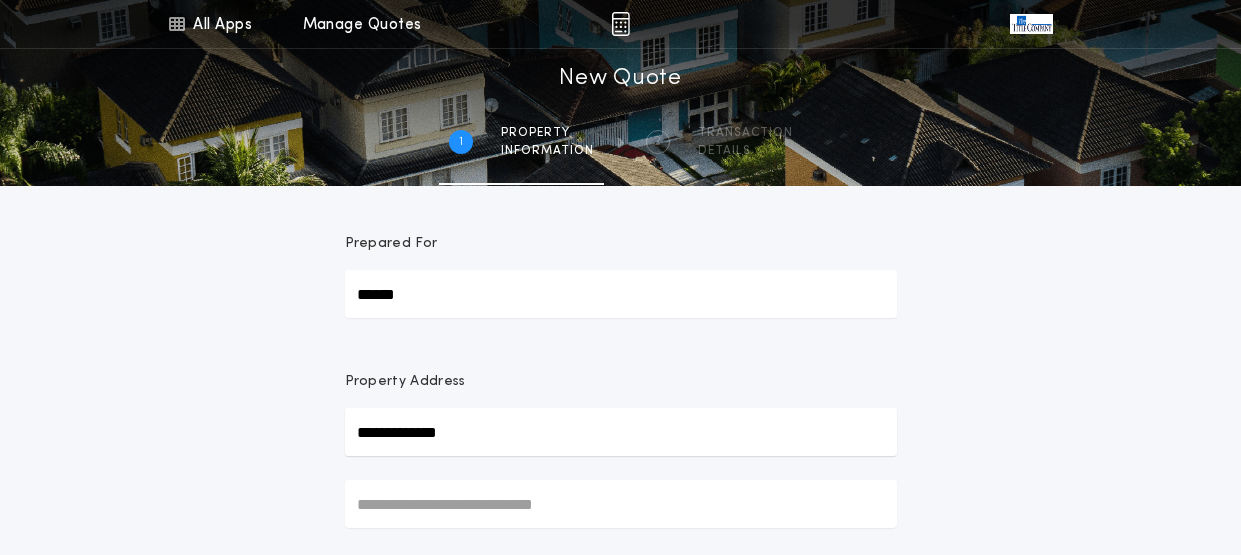 type on "**********" 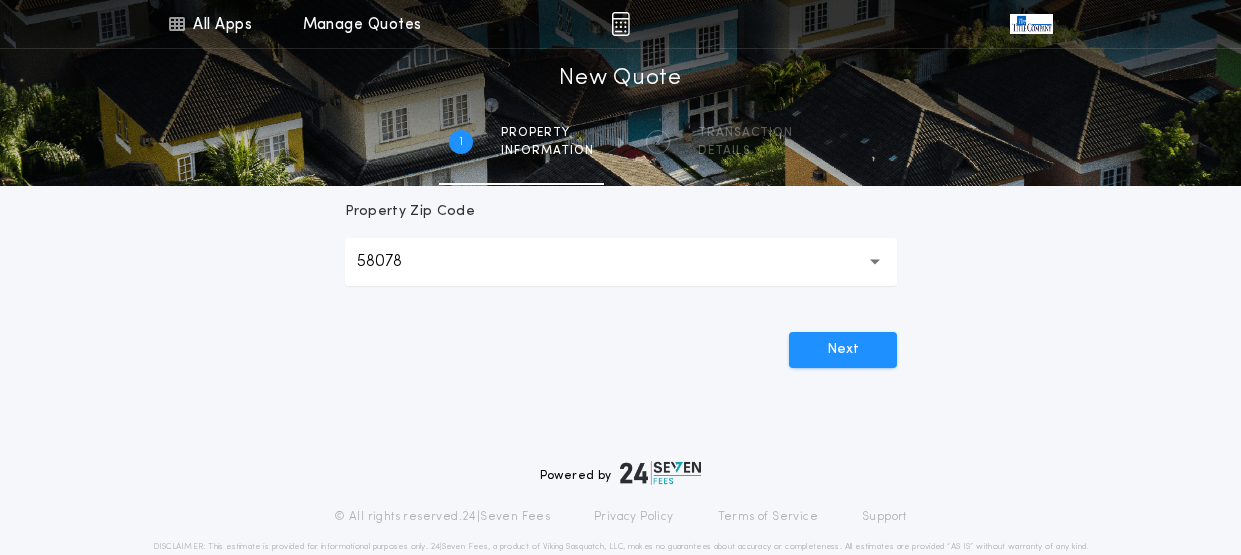 scroll, scrollTop: 700, scrollLeft: 0, axis: vertical 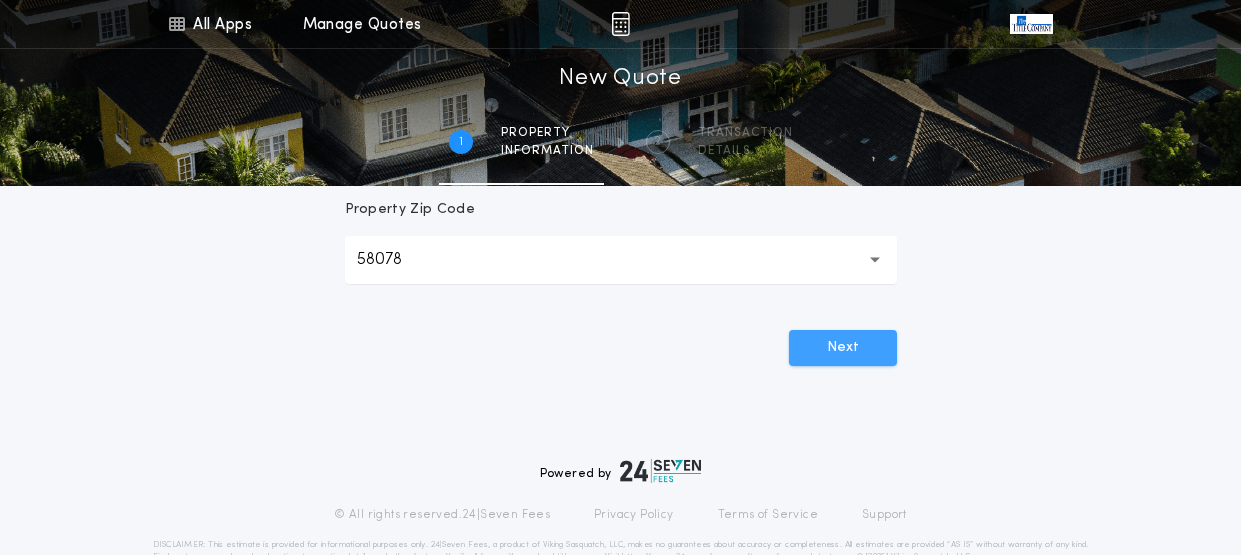 click on "Next" at bounding box center [843, 348] 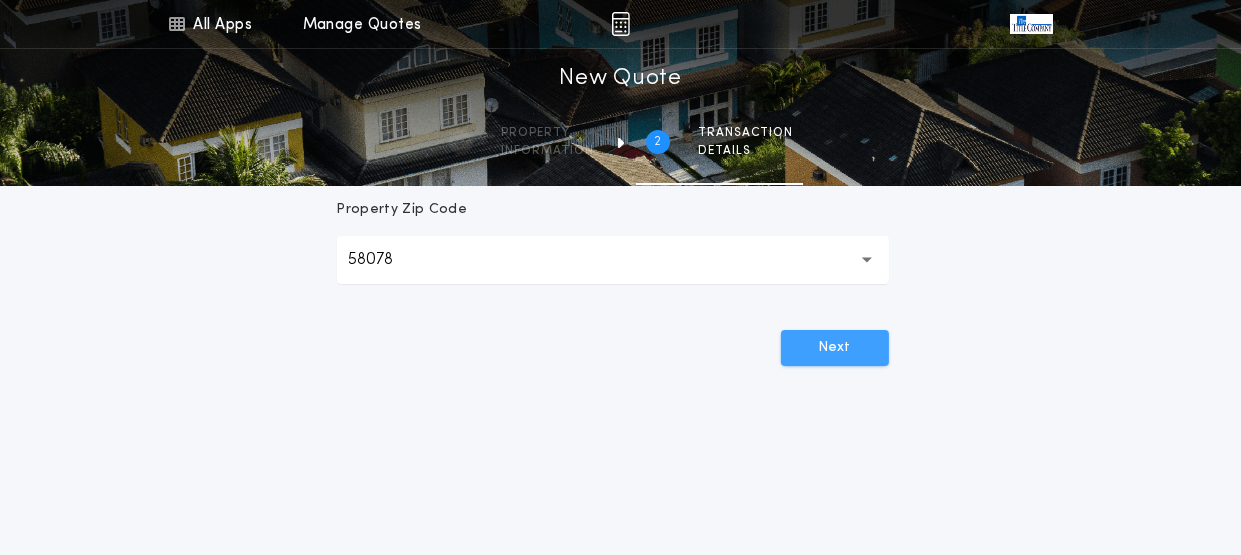 scroll, scrollTop: 0, scrollLeft: 0, axis: both 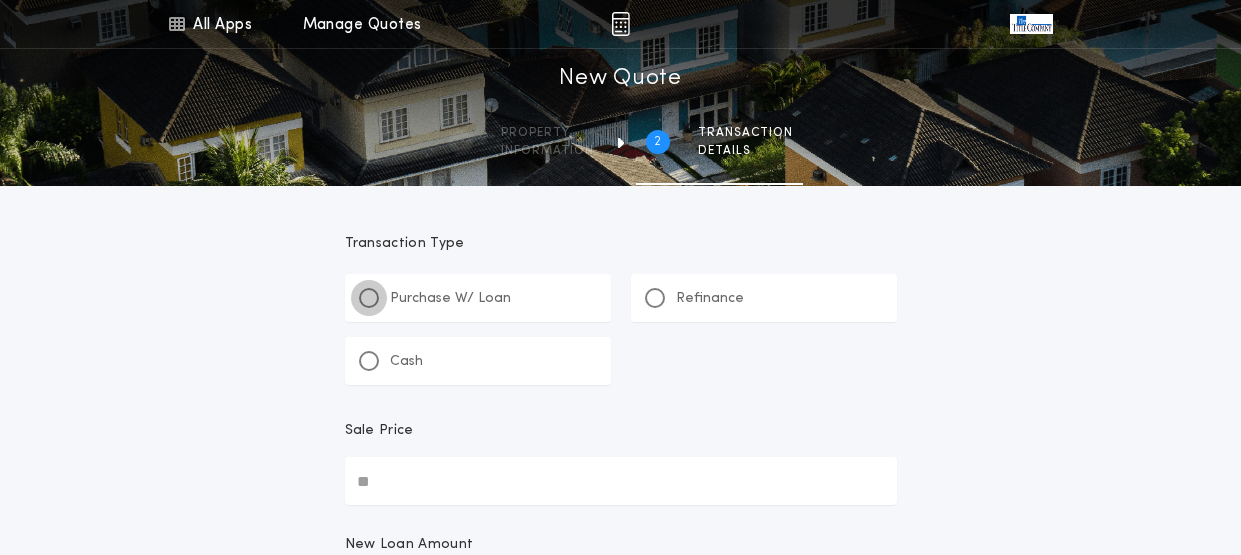 click at bounding box center [369, 298] 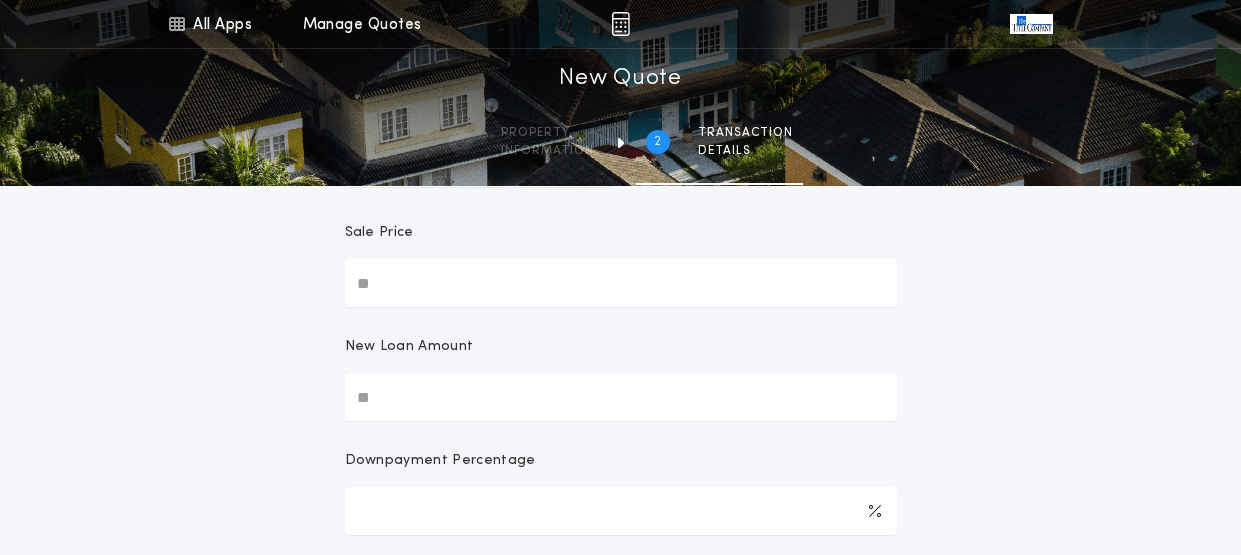 scroll, scrollTop: 200, scrollLeft: 0, axis: vertical 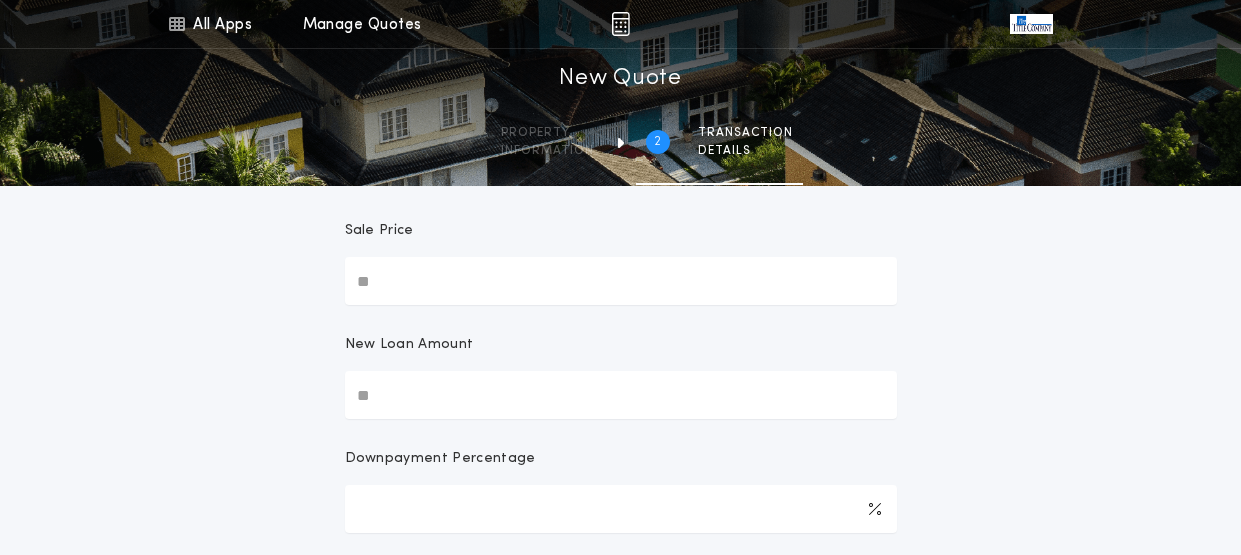 drag, startPoint x: 414, startPoint y: 290, endPoint x: 430, endPoint y: 281, distance: 18.35756 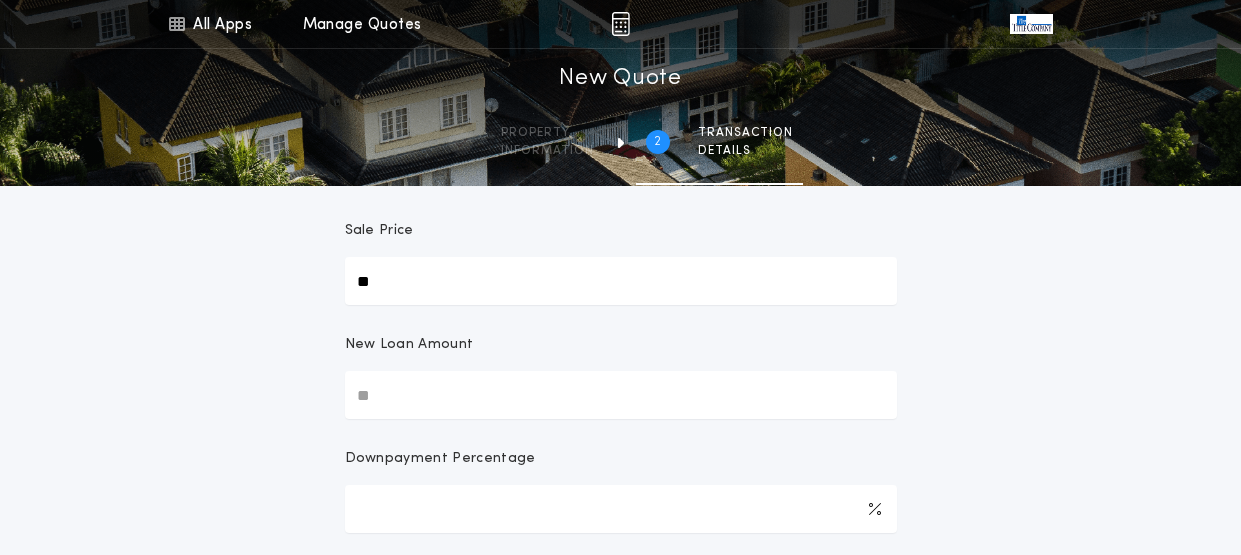 type on "**" 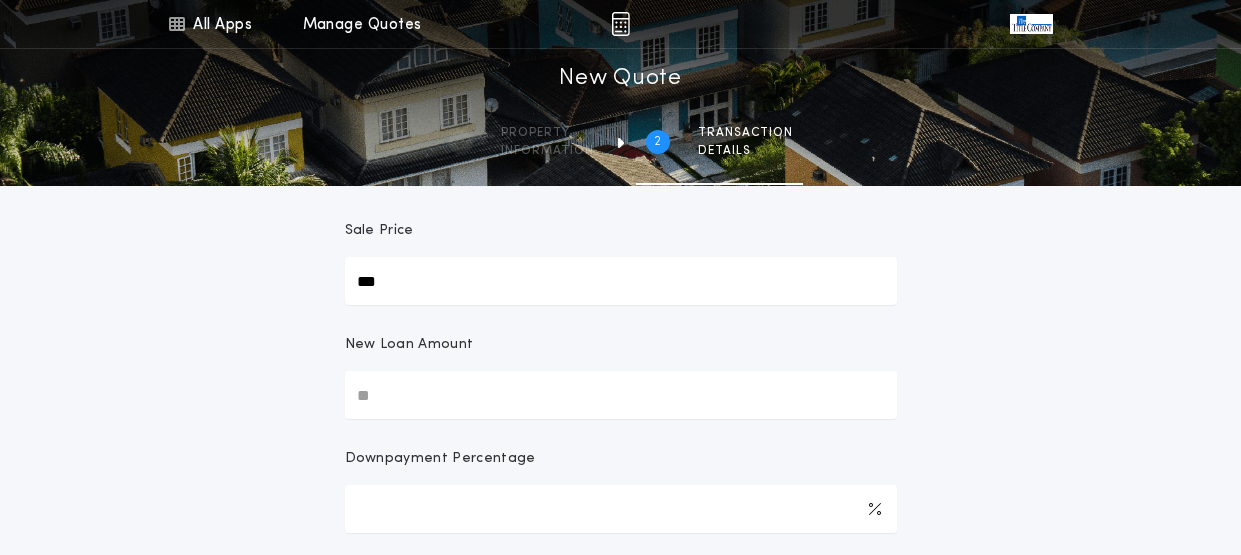 type on "***" 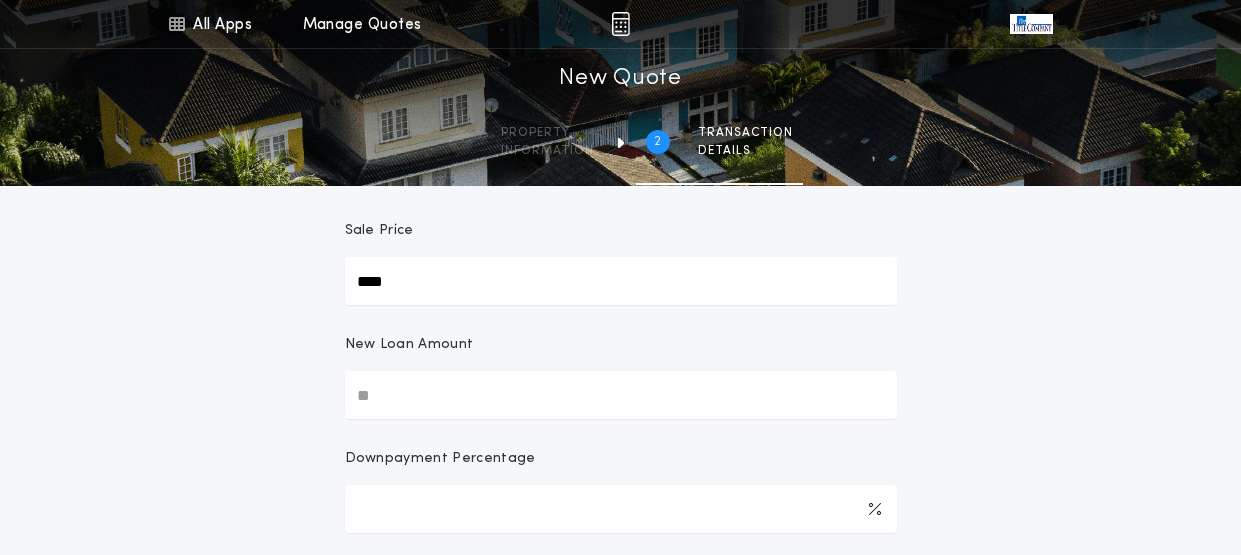 type on "****" 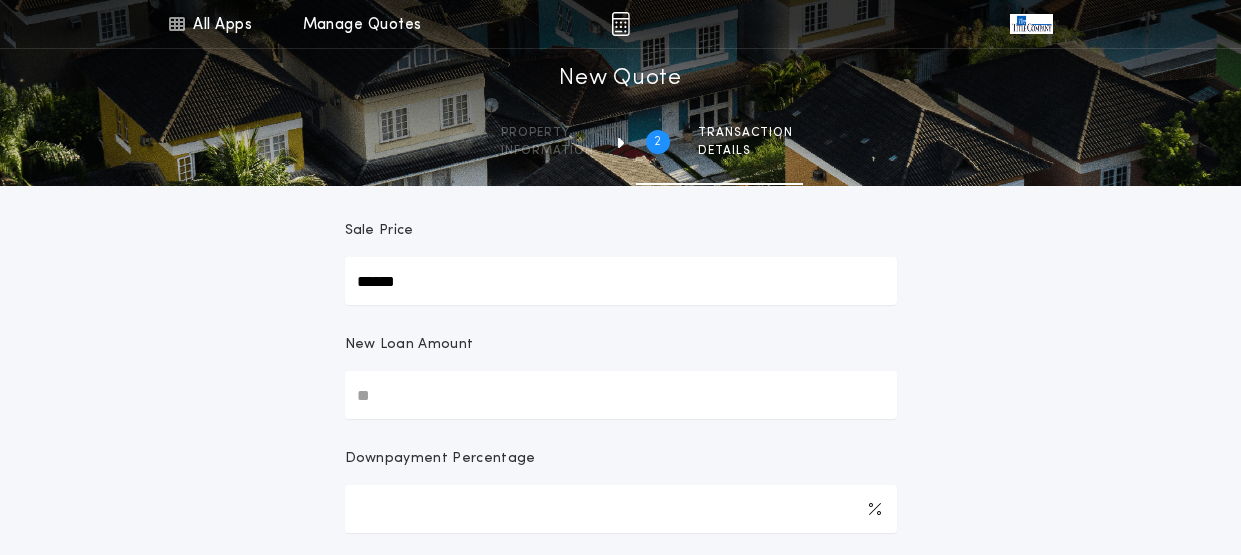 type on "******" 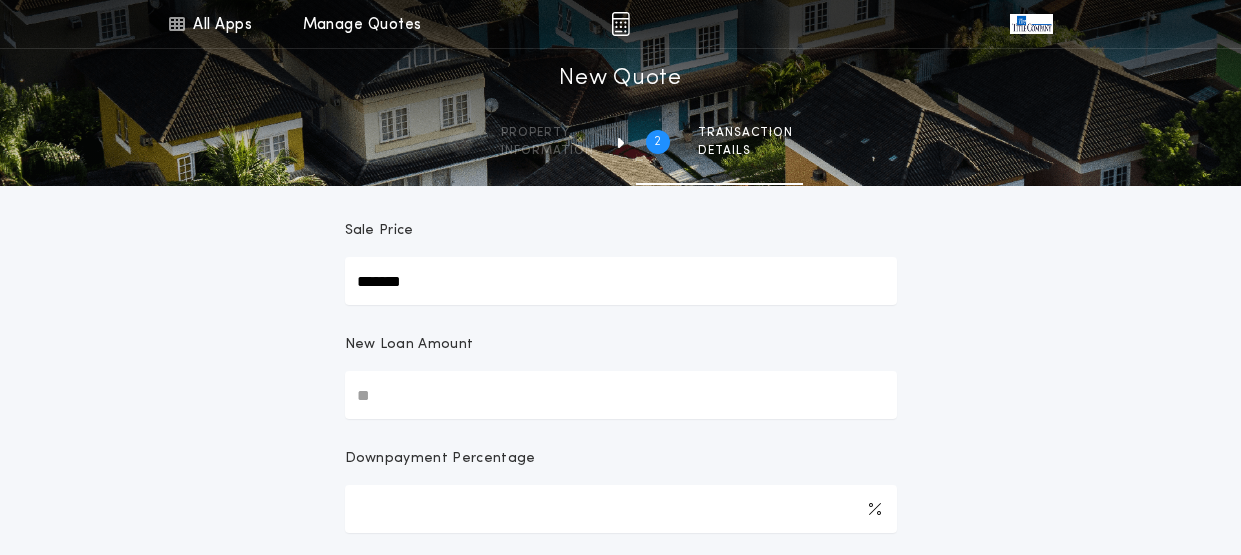type on "*******" 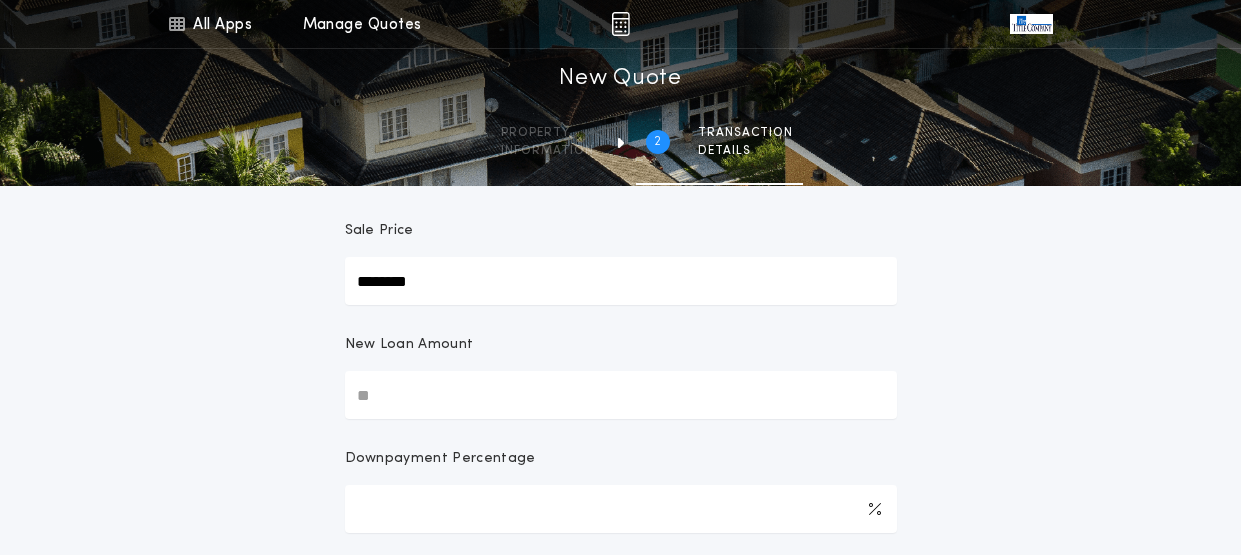 type on "********" 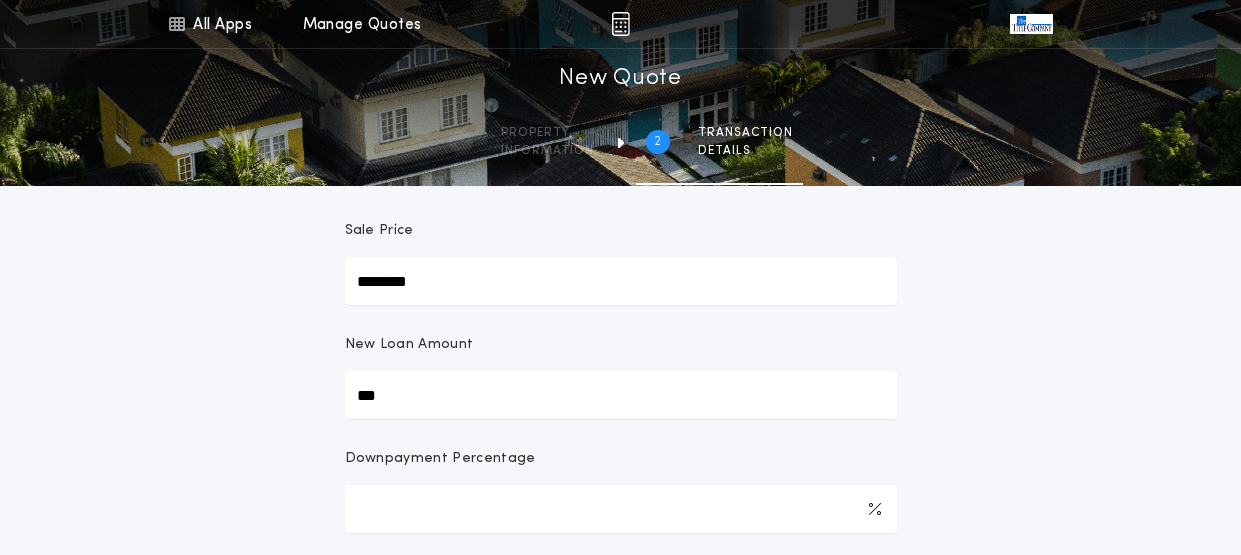 type on "****" 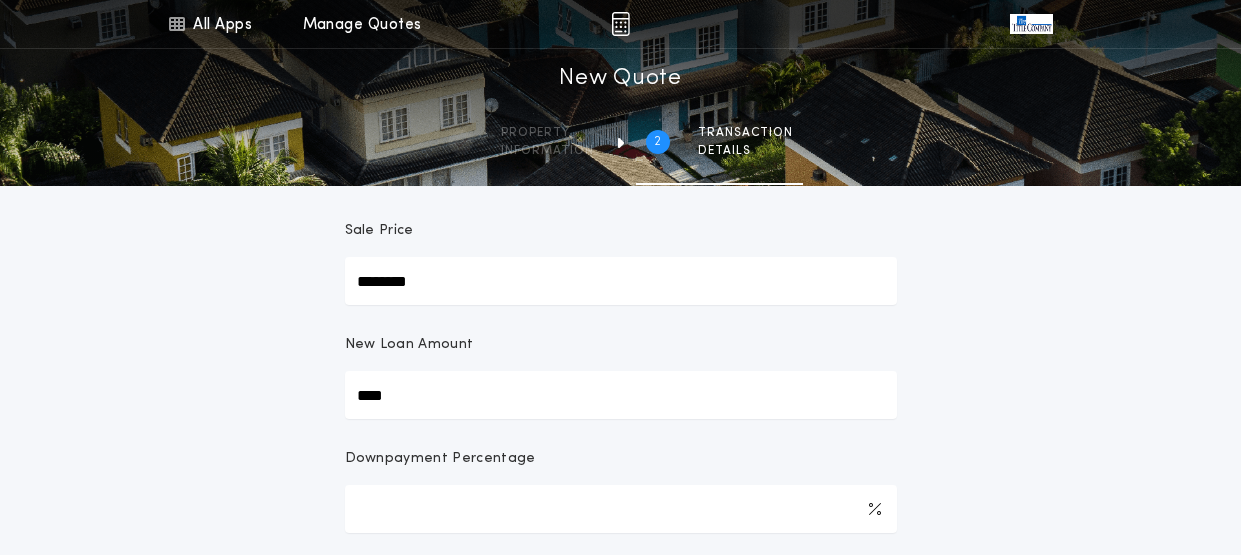 type on "******" 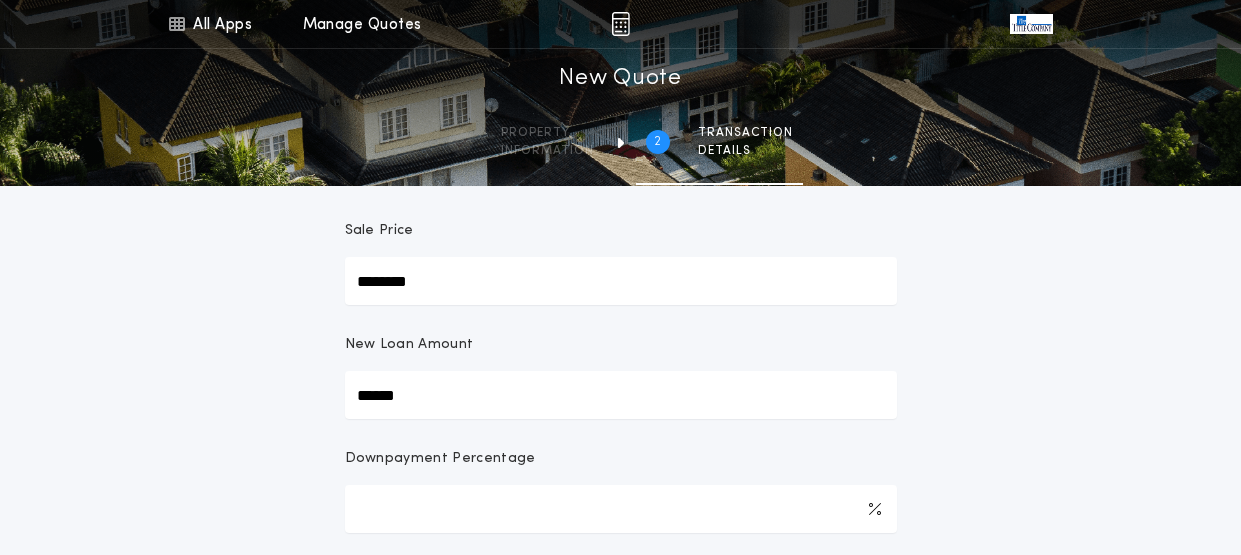 type on "*******" 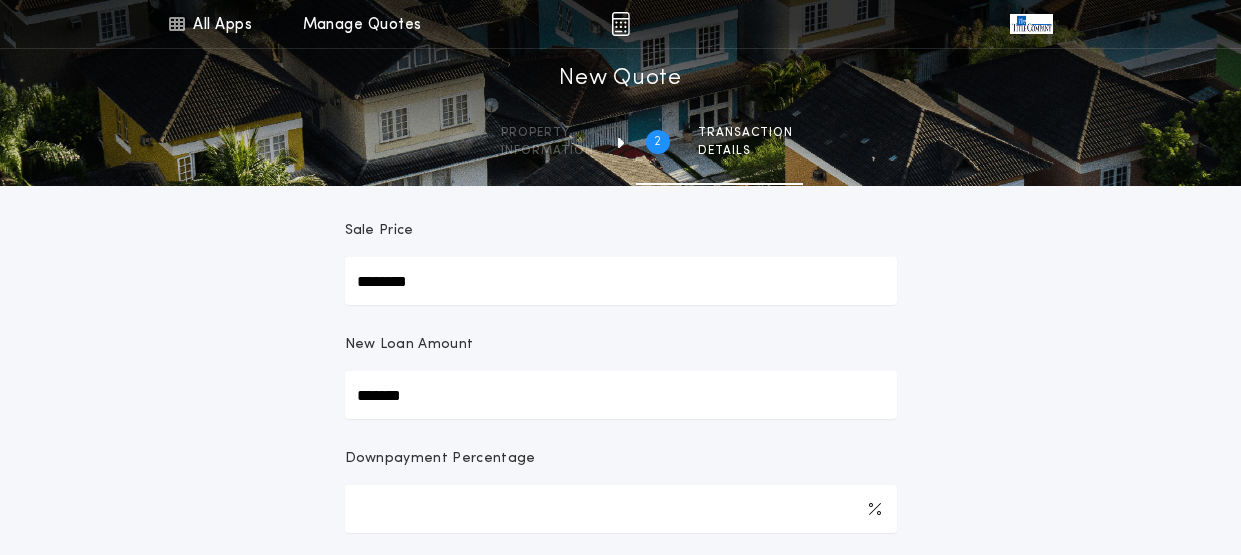 type on "********" 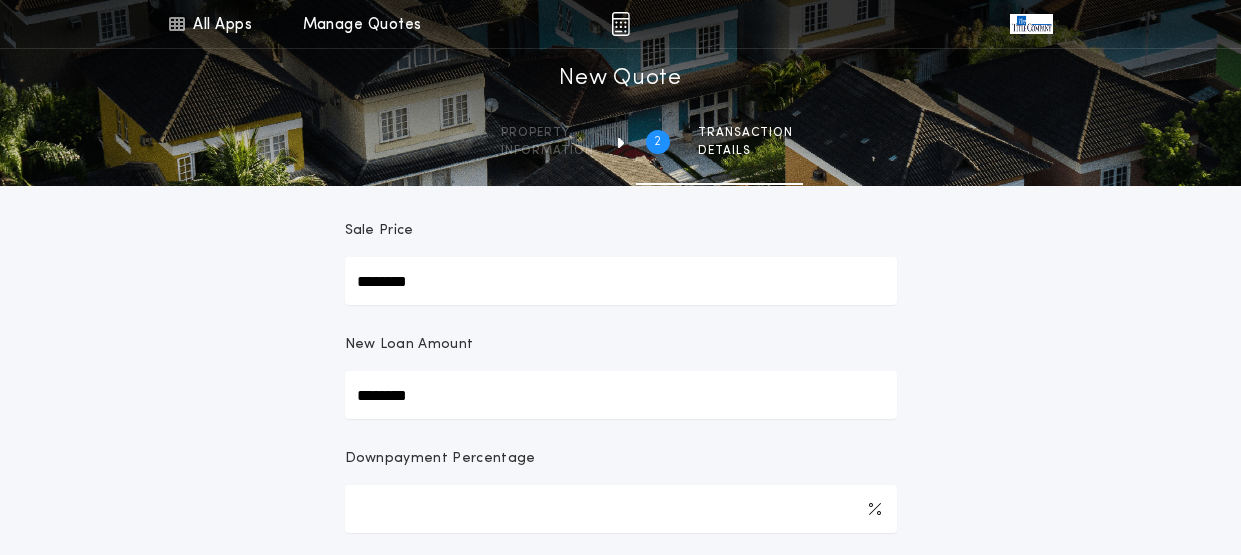 type on "********" 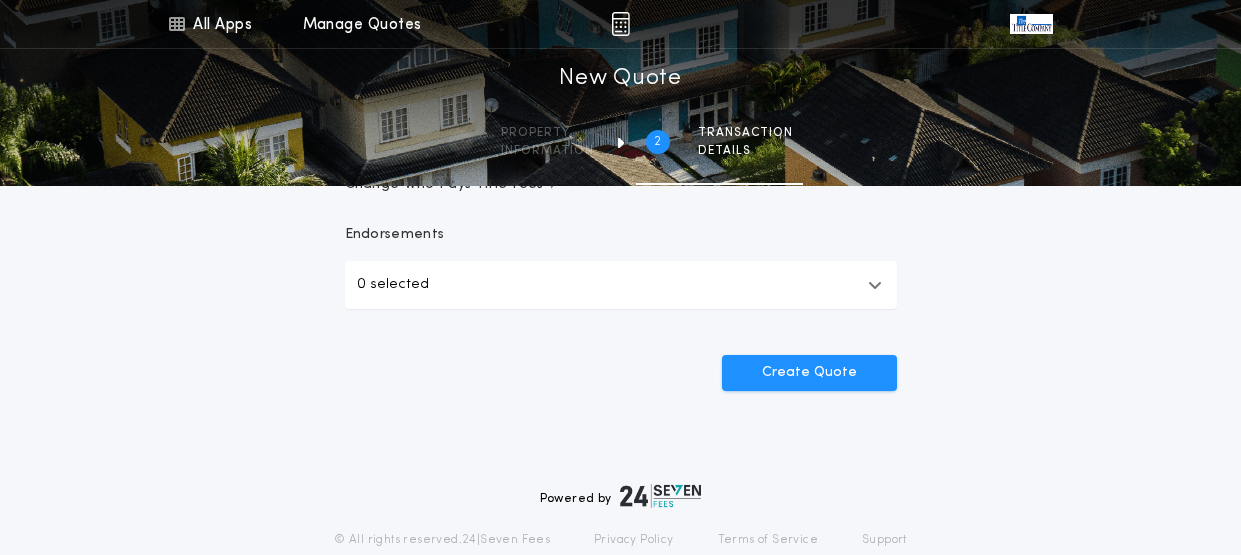 scroll, scrollTop: 600, scrollLeft: 0, axis: vertical 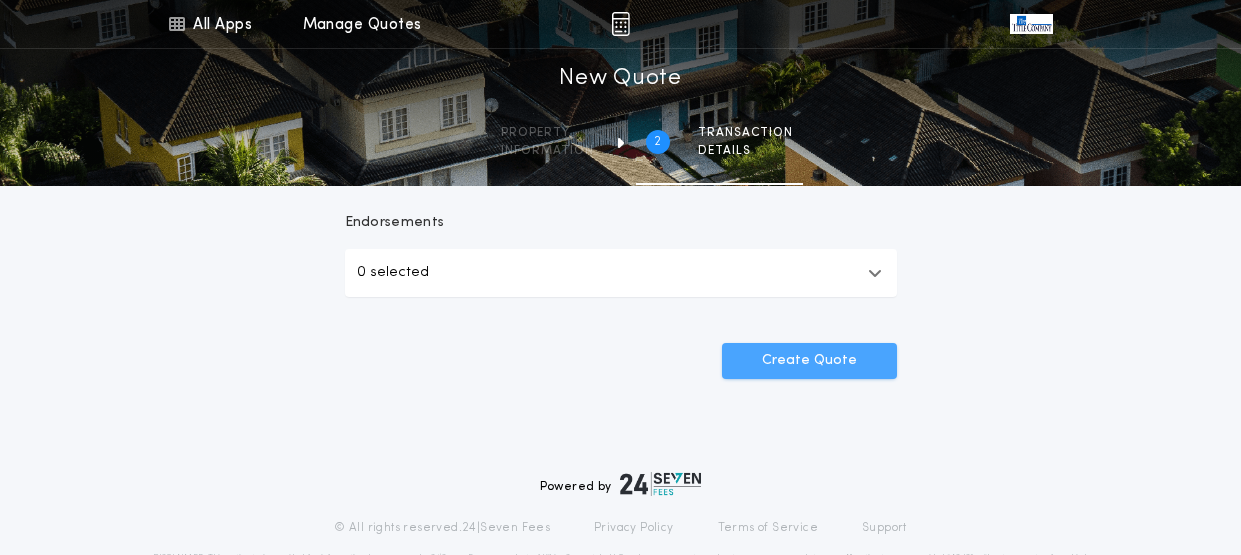 click on "Create Quote" at bounding box center (809, 361) 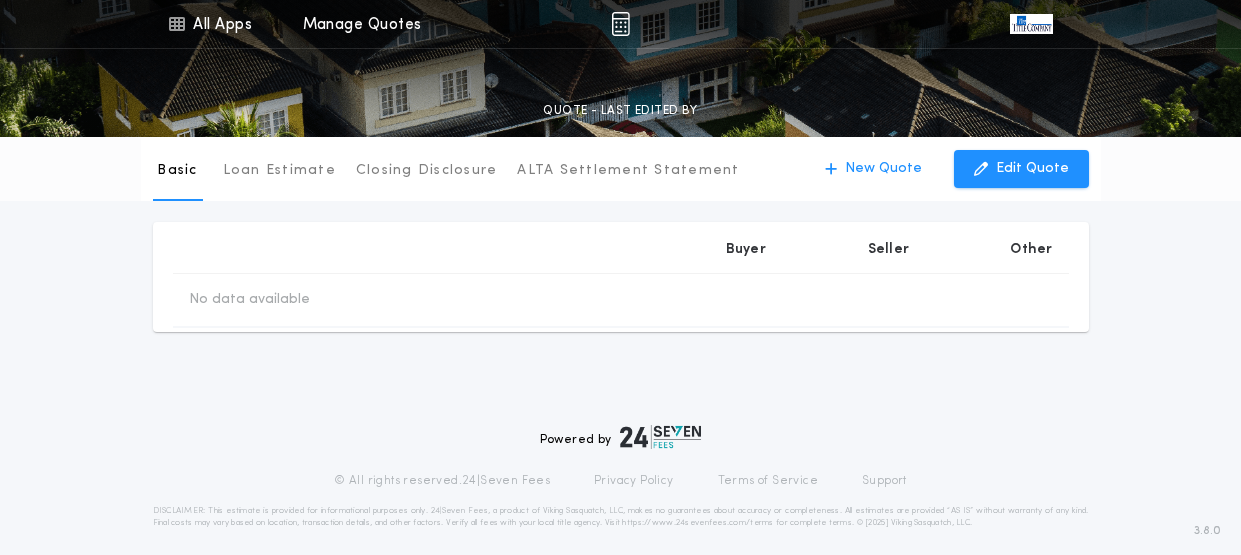 type on "********" 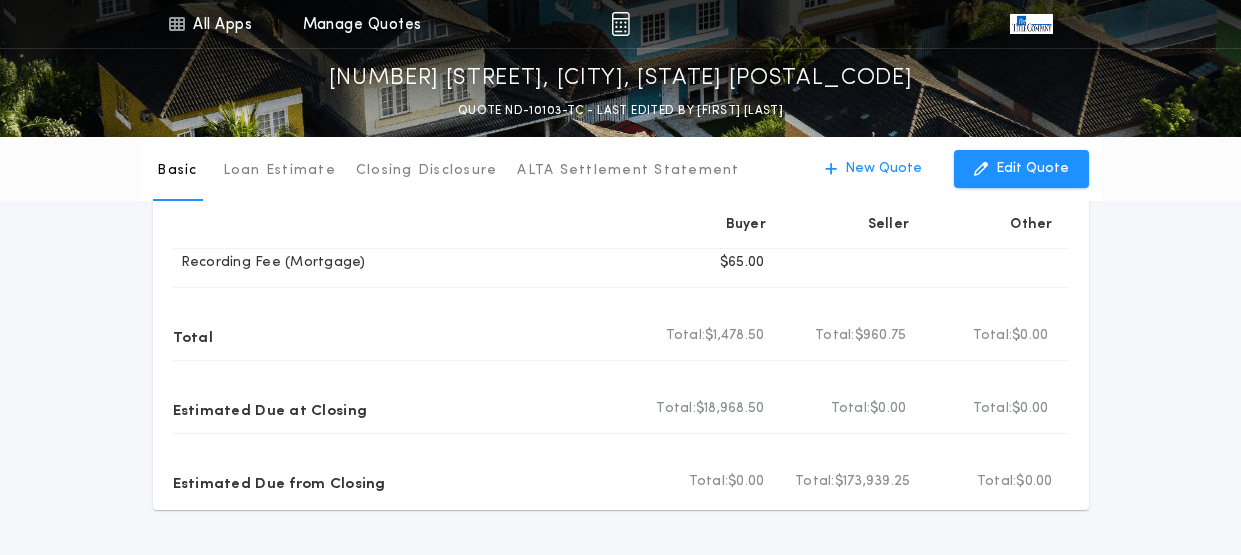 scroll, scrollTop: 1231, scrollLeft: 0, axis: vertical 